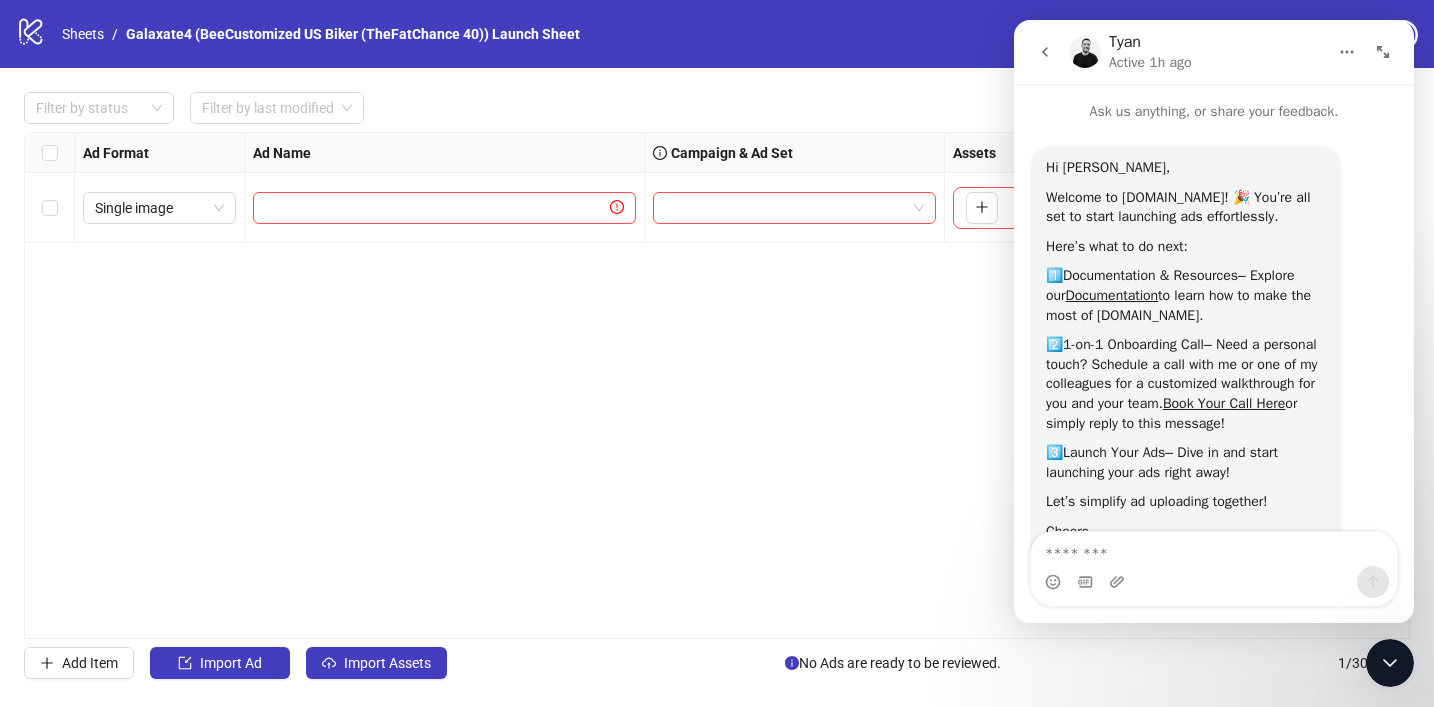 scroll, scrollTop: 0, scrollLeft: 0, axis: both 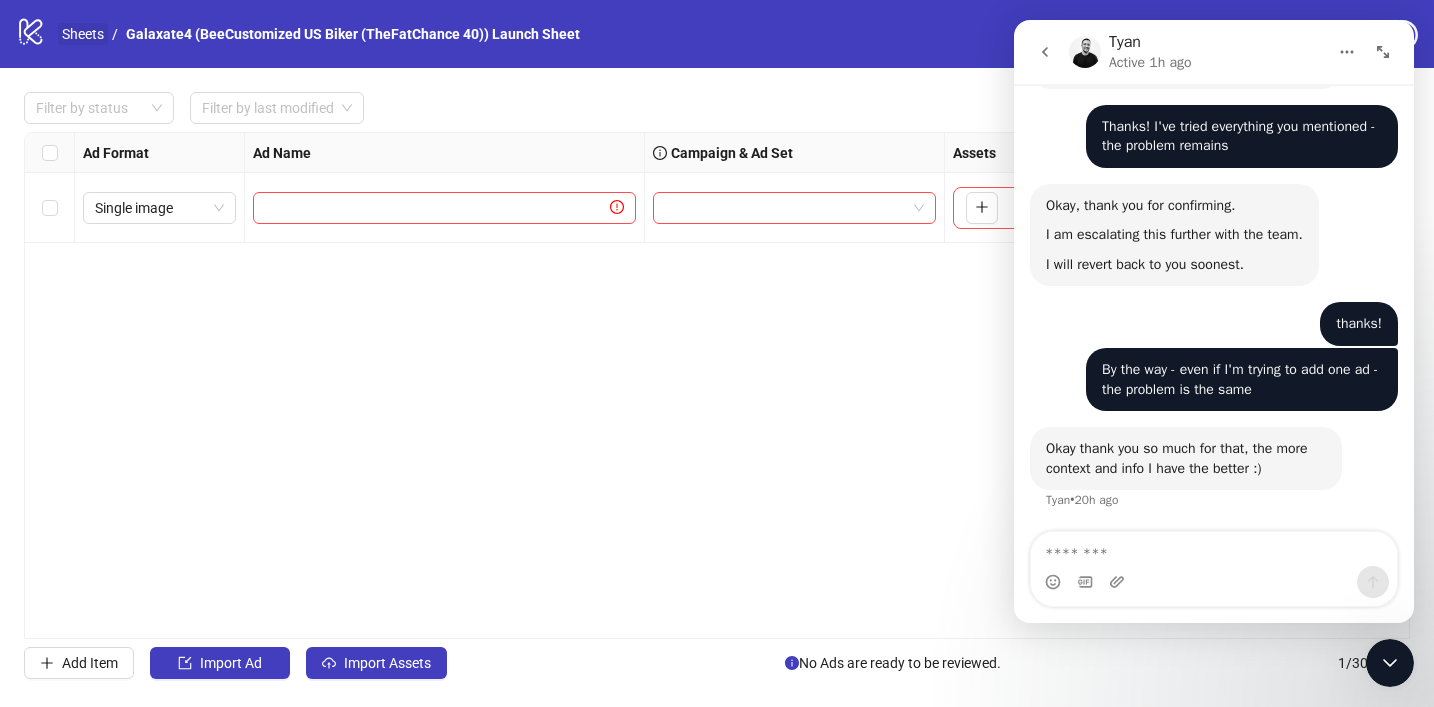 click on "Sheets" at bounding box center [83, 34] 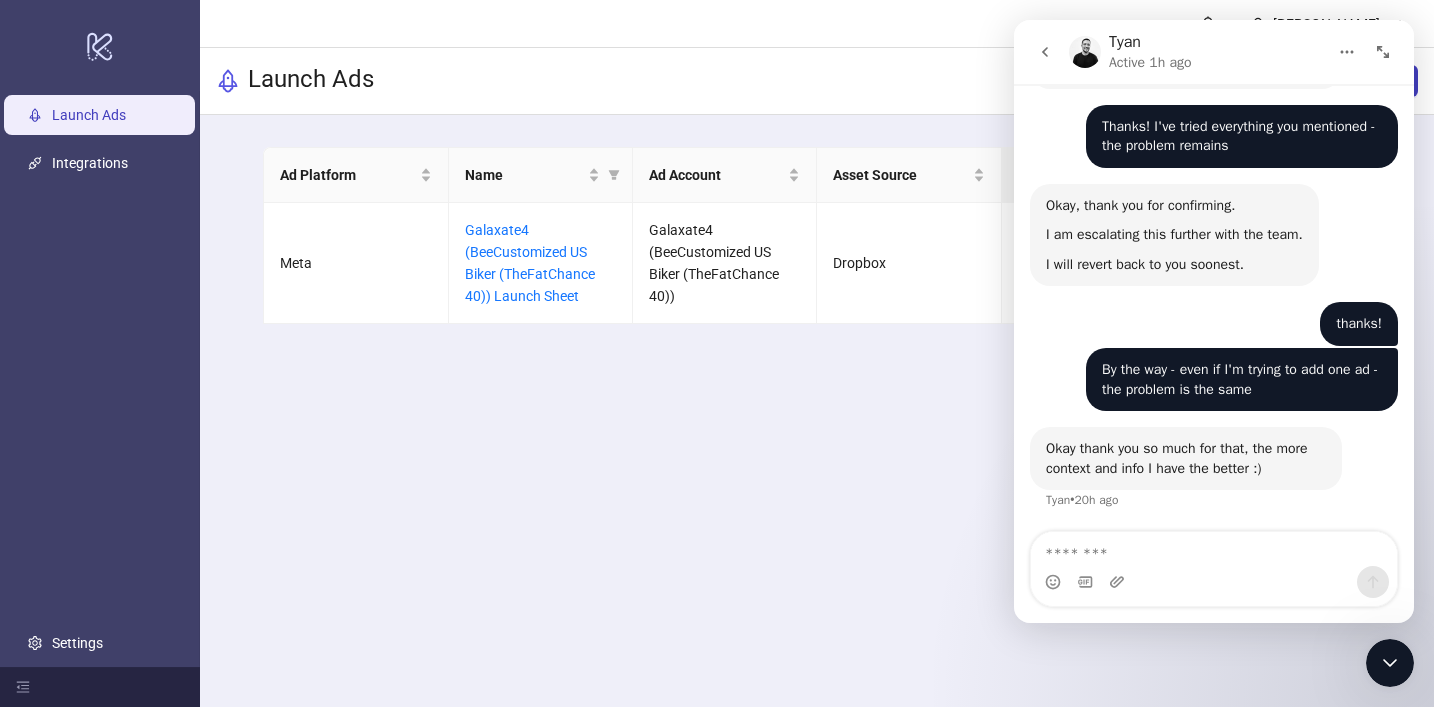 click at bounding box center [1383, 52] 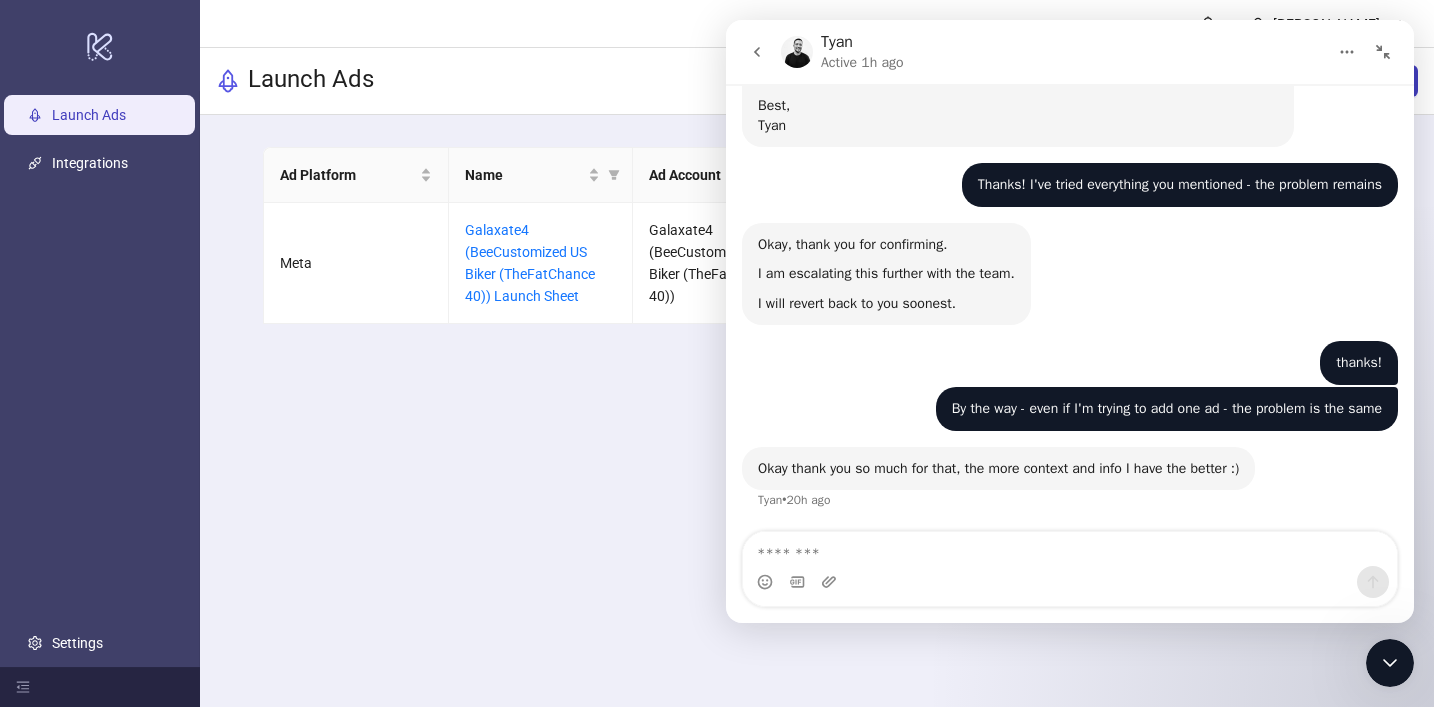 scroll, scrollTop: 1034, scrollLeft: 0, axis: vertical 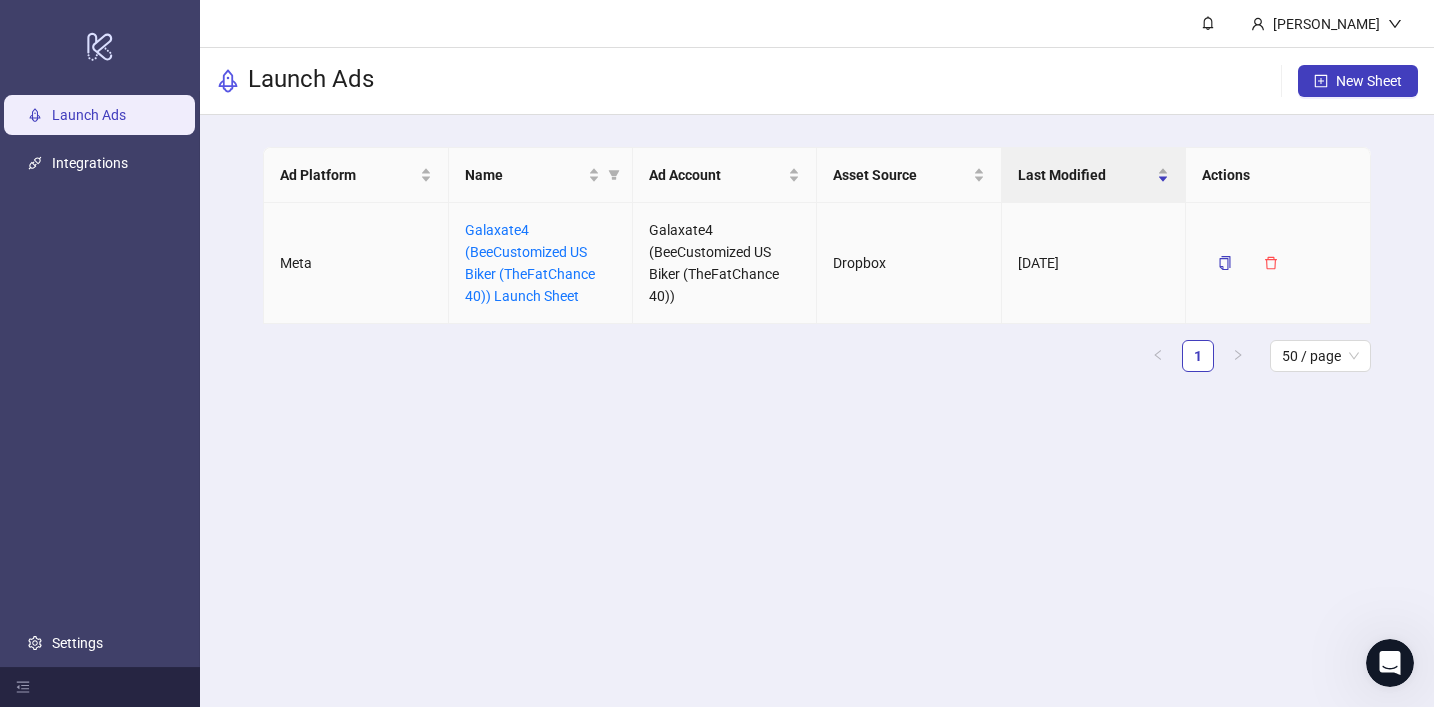 click on "Galaxate4 (BeeCustomized US Biker (TheFatChance 40)) Launch Sheet" at bounding box center [541, 263] 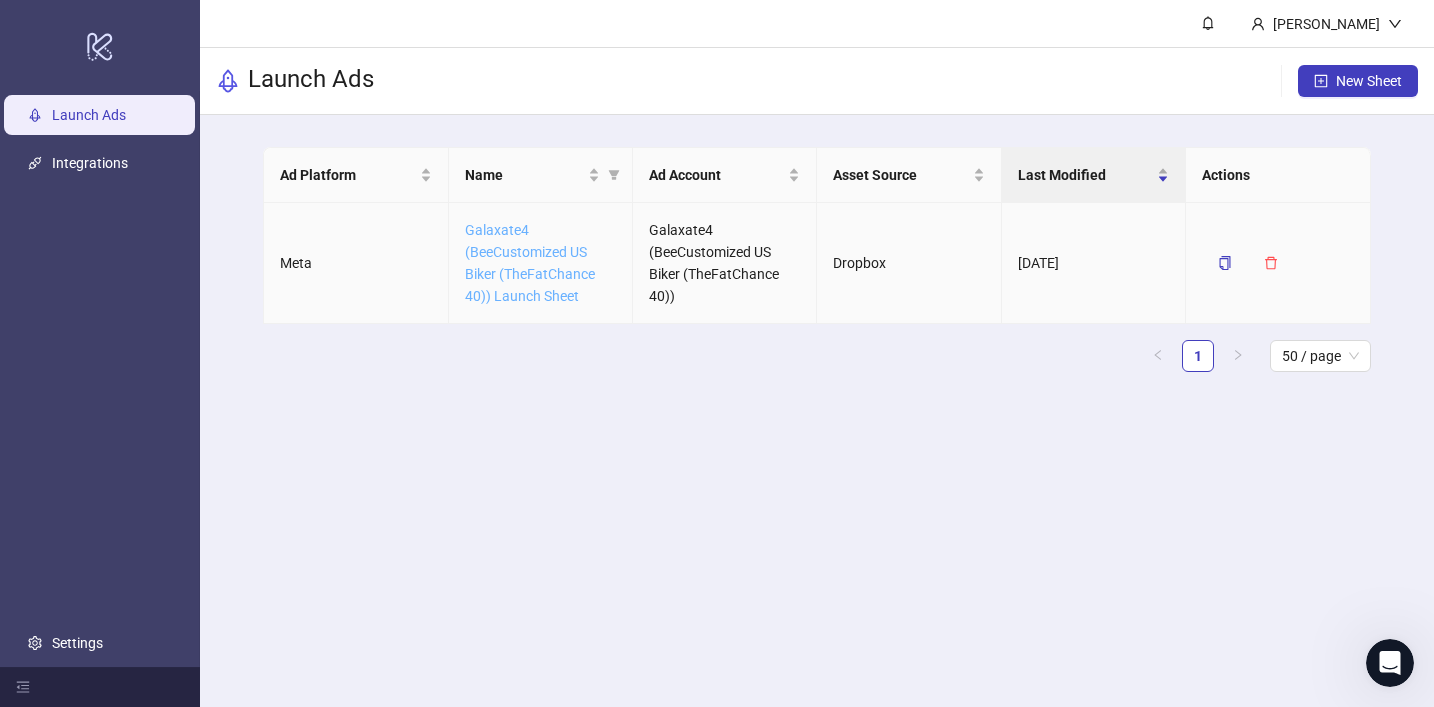 click on "Galaxate4 (BeeCustomized US Biker (TheFatChance 40)) Launch Sheet" at bounding box center [530, 263] 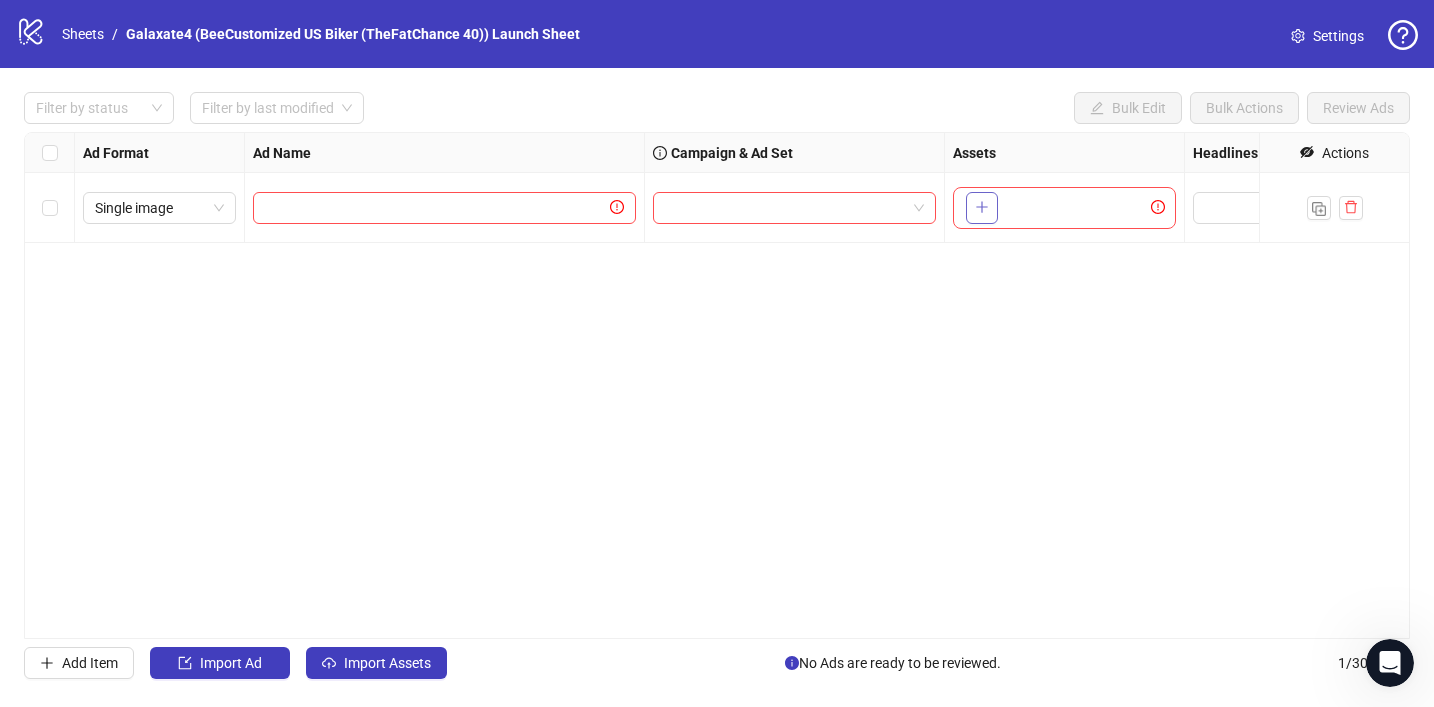 click 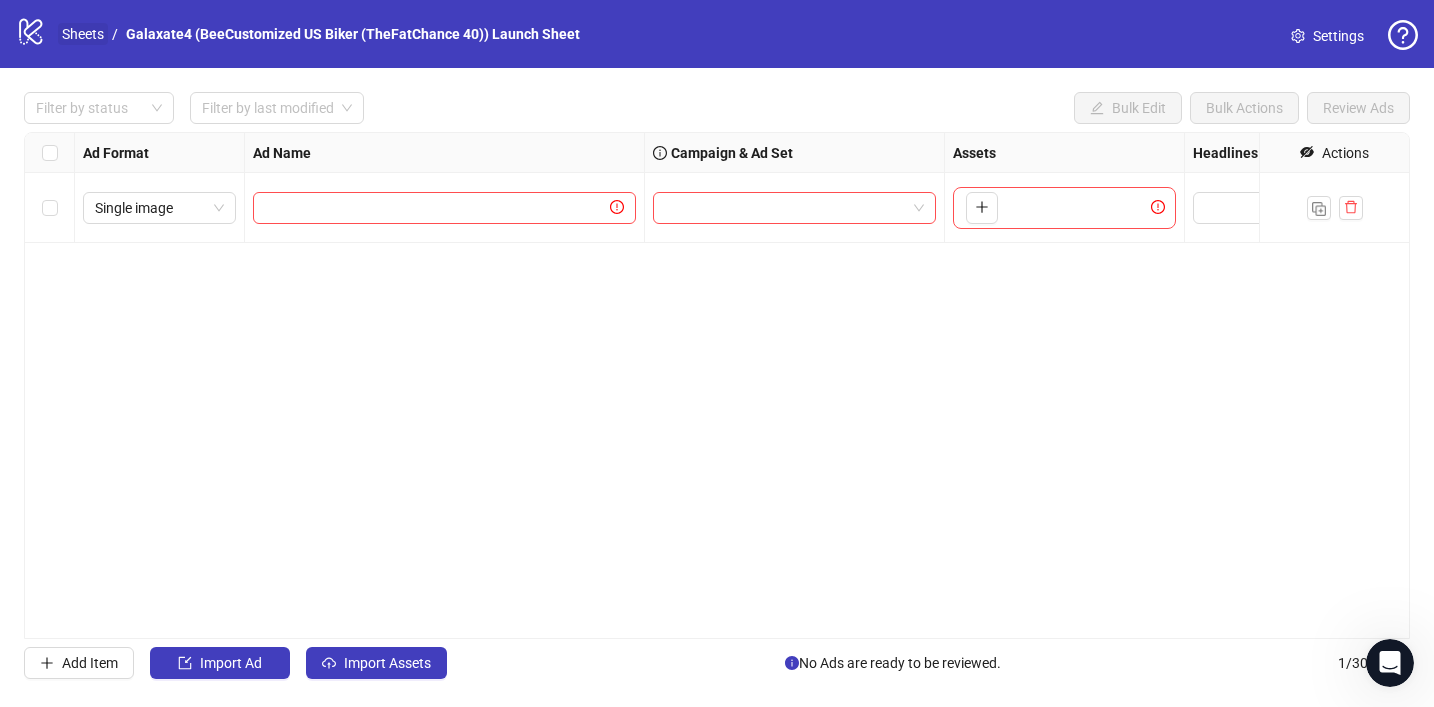 click on "Sheets" at bounding box center [83, 34] 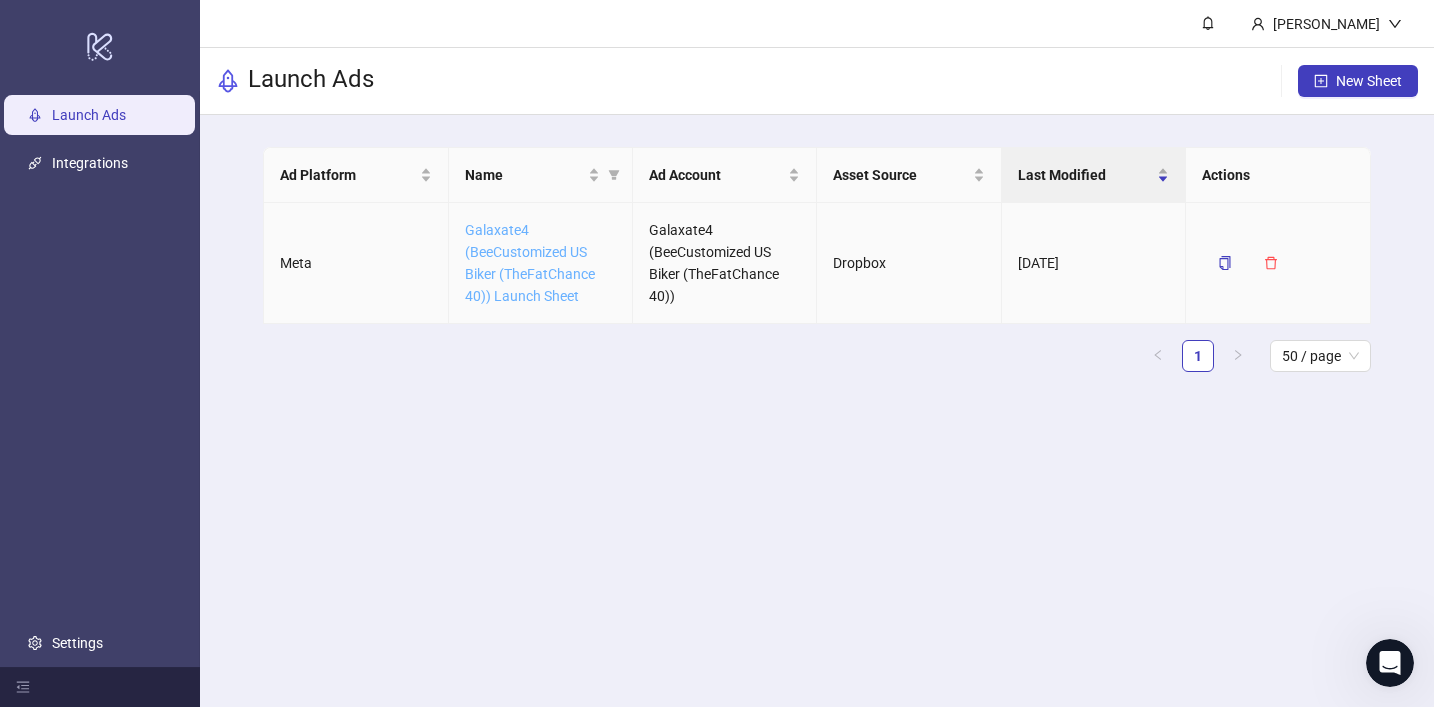 click on "Galaxate4 (BeeCustomized US Biker (TheFatChance 40)) Launch Sheet" at bounding box center (530, 263) 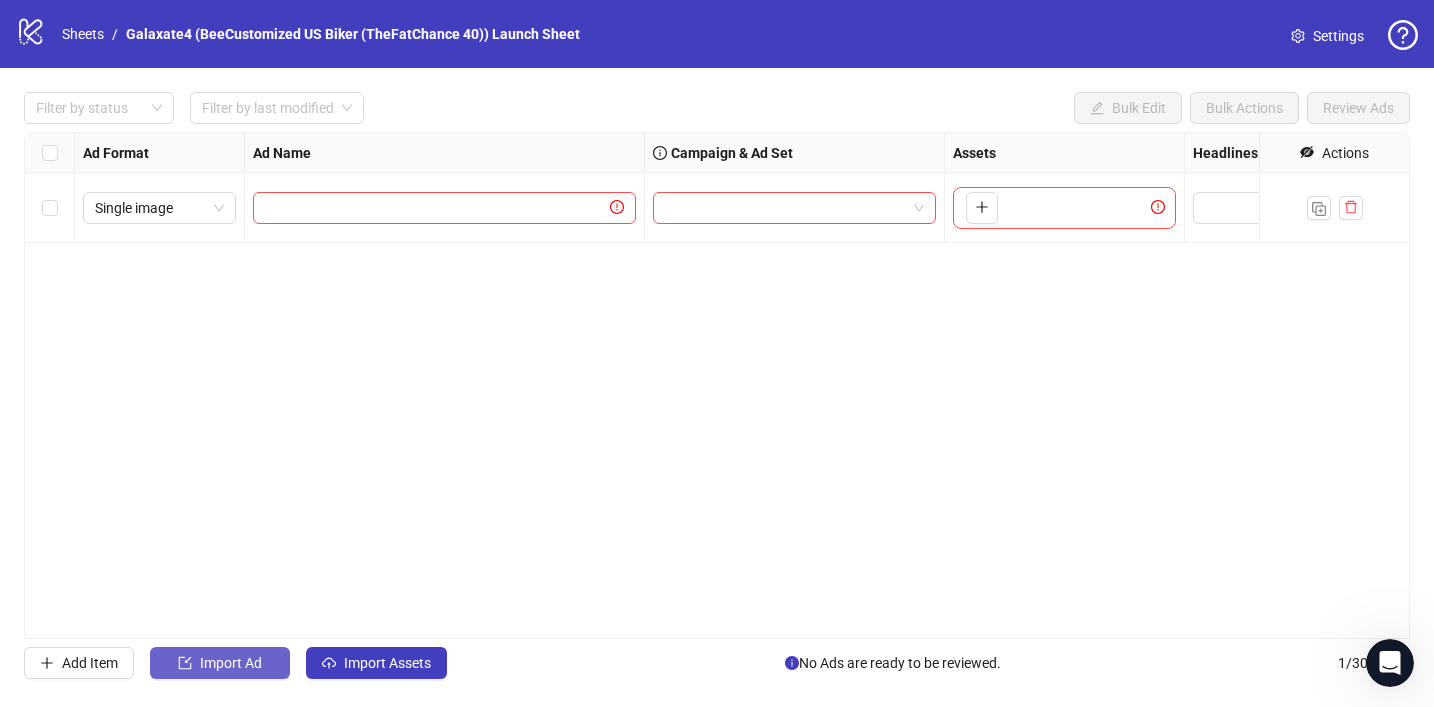 click on "Import Ad" at bounding box center (220, 663) 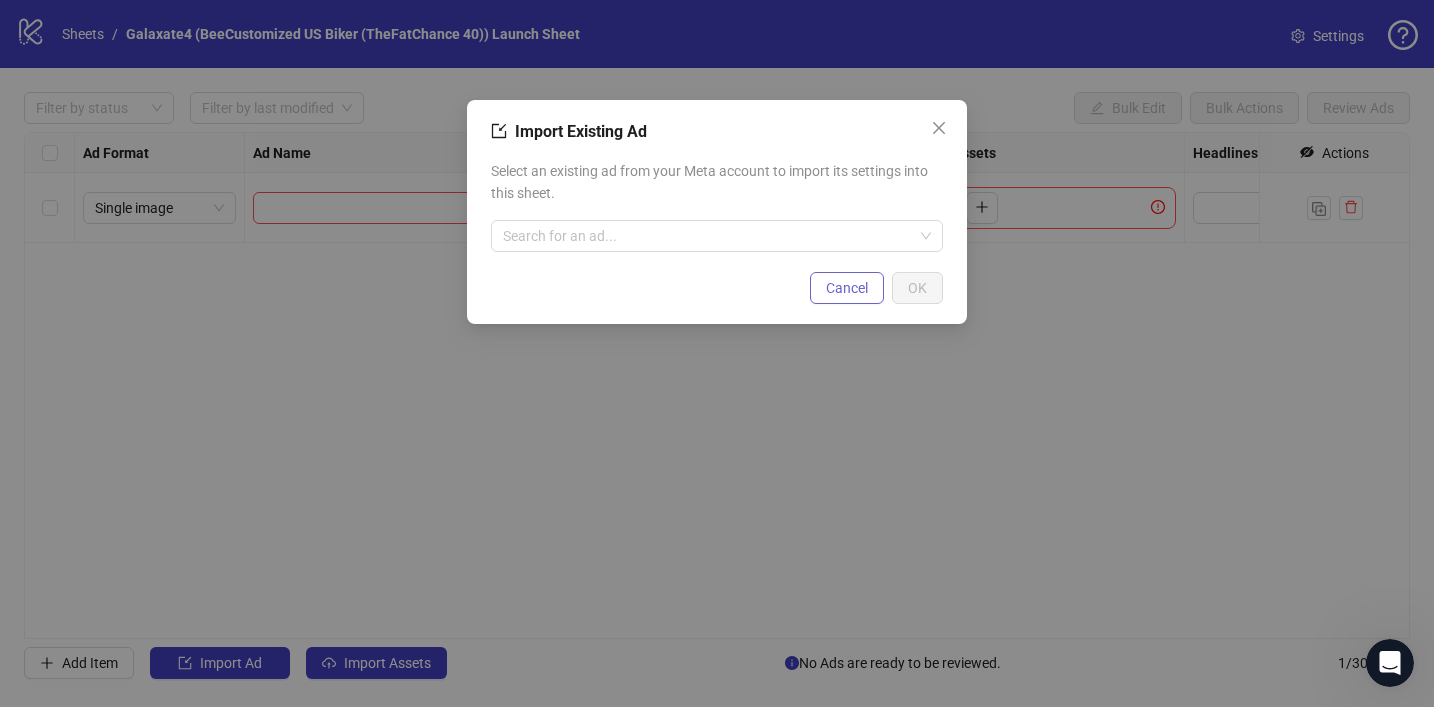 click on "Cancel" at bounding box center [847, 288] 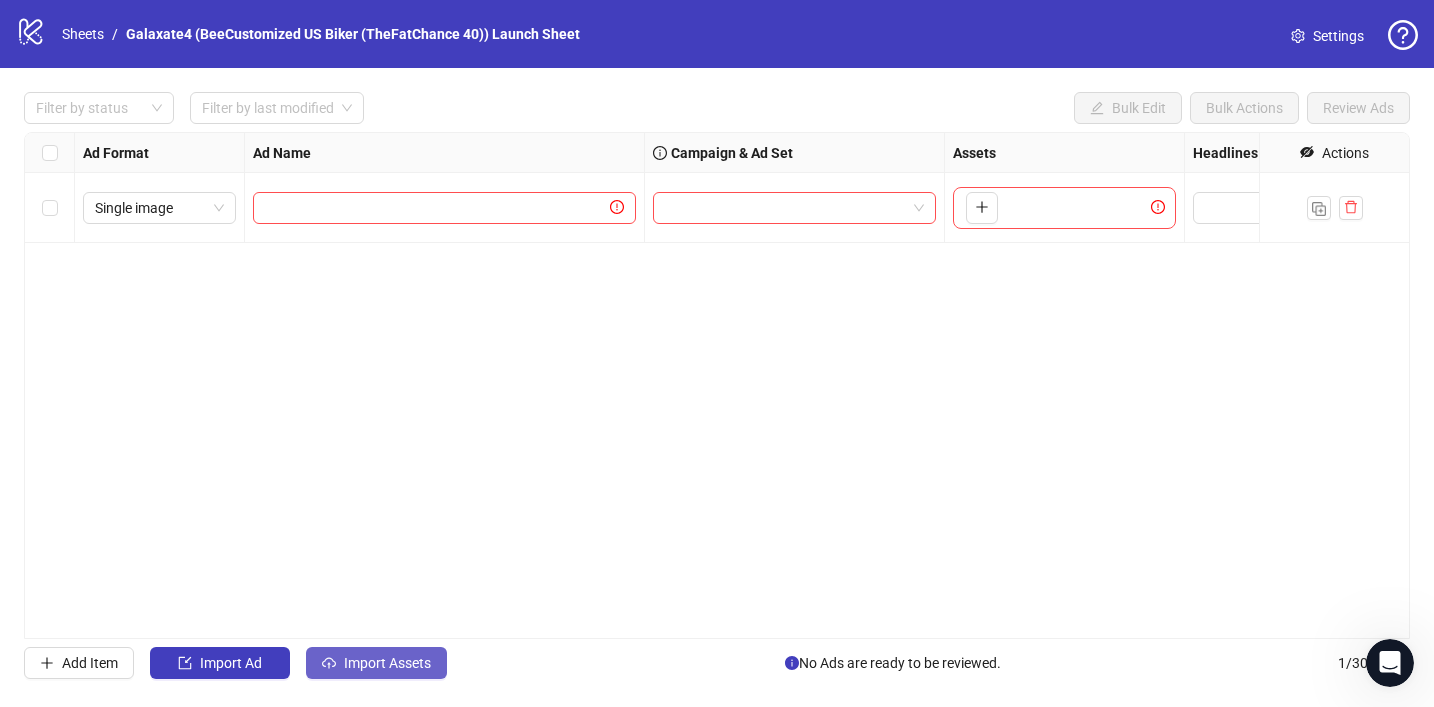 click on "Import Assets" at bounding box center [387, 663] 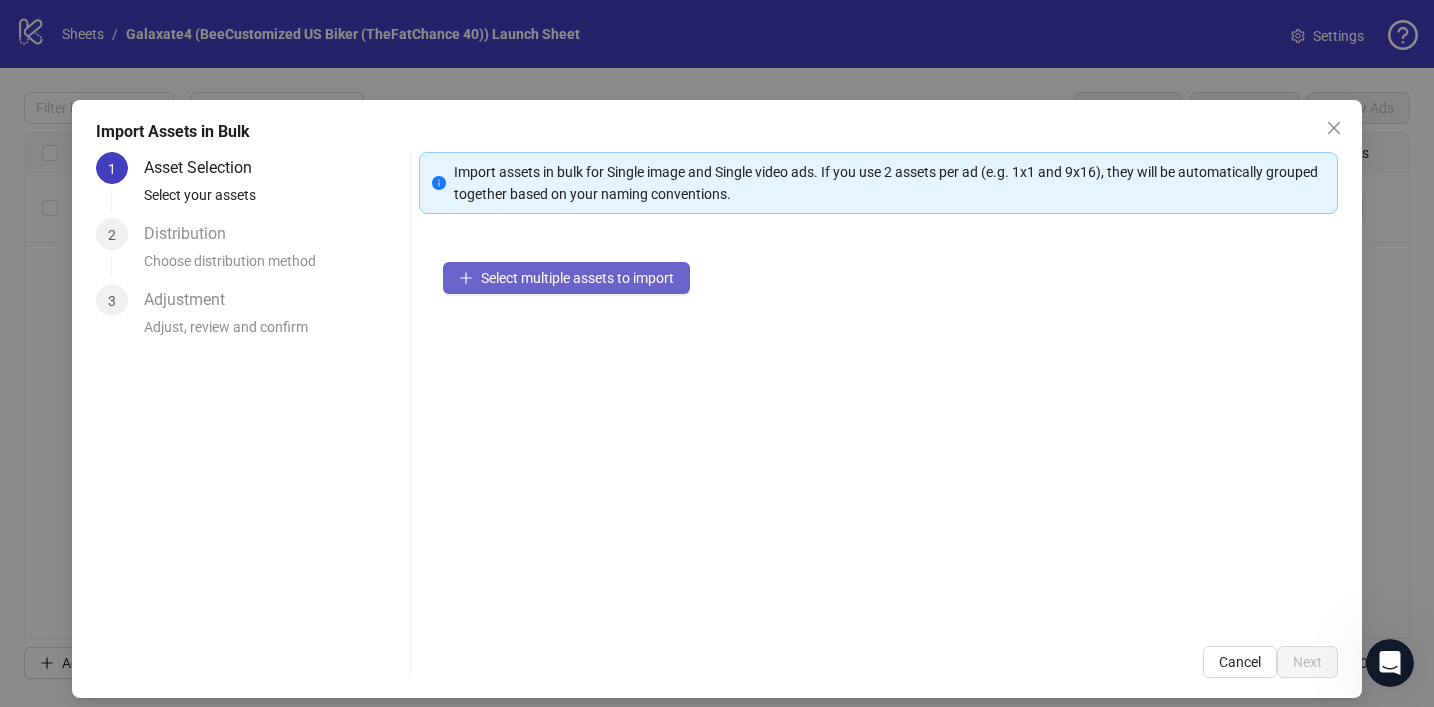 click on "Select multiple assets to import" at bounding box center [577, 278] 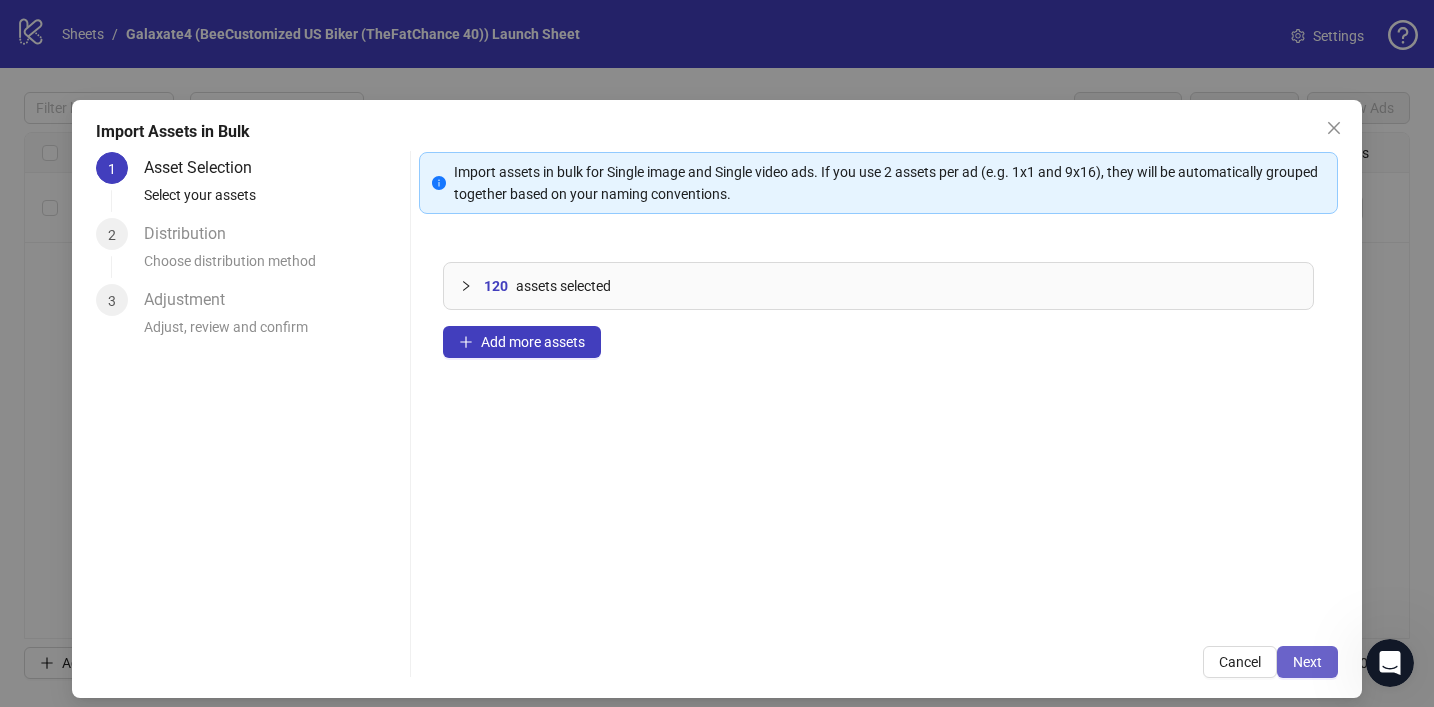 click on "Next" at bounding box center [1307, 662] 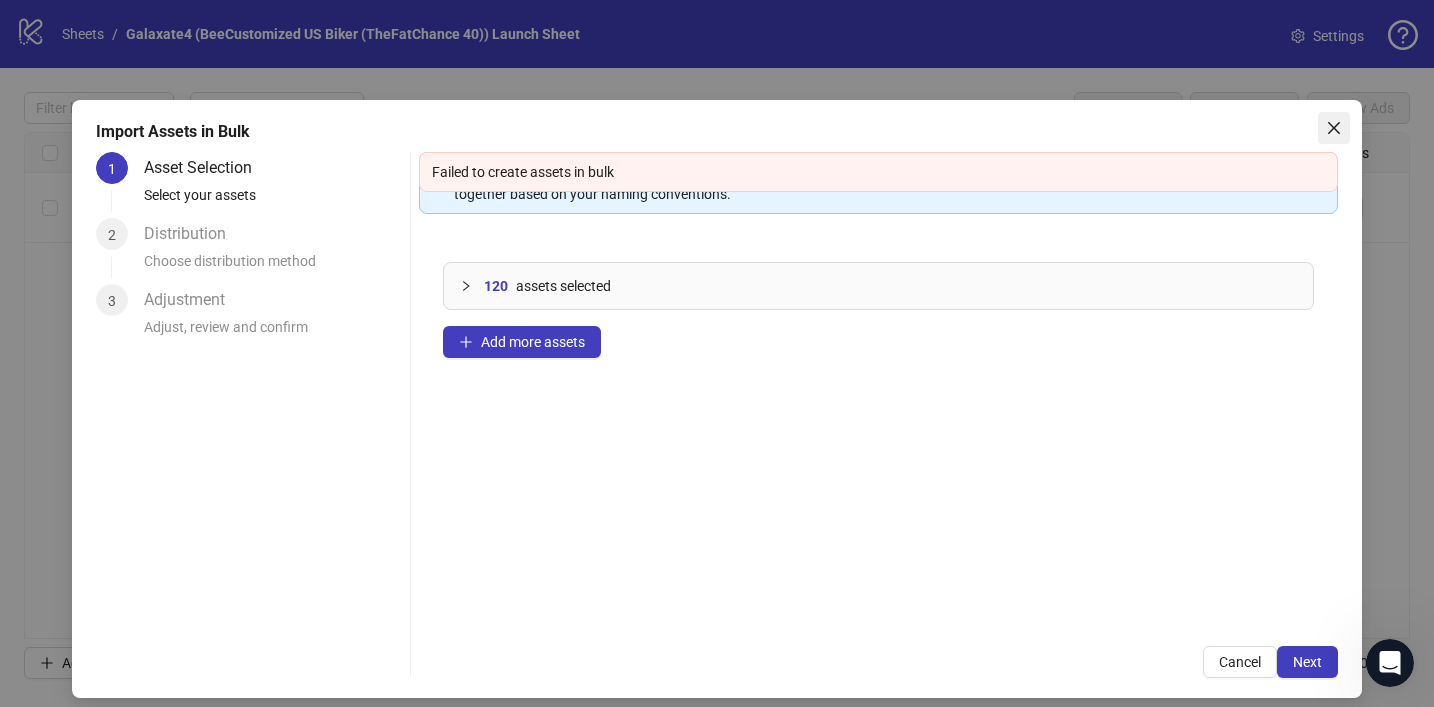 click 